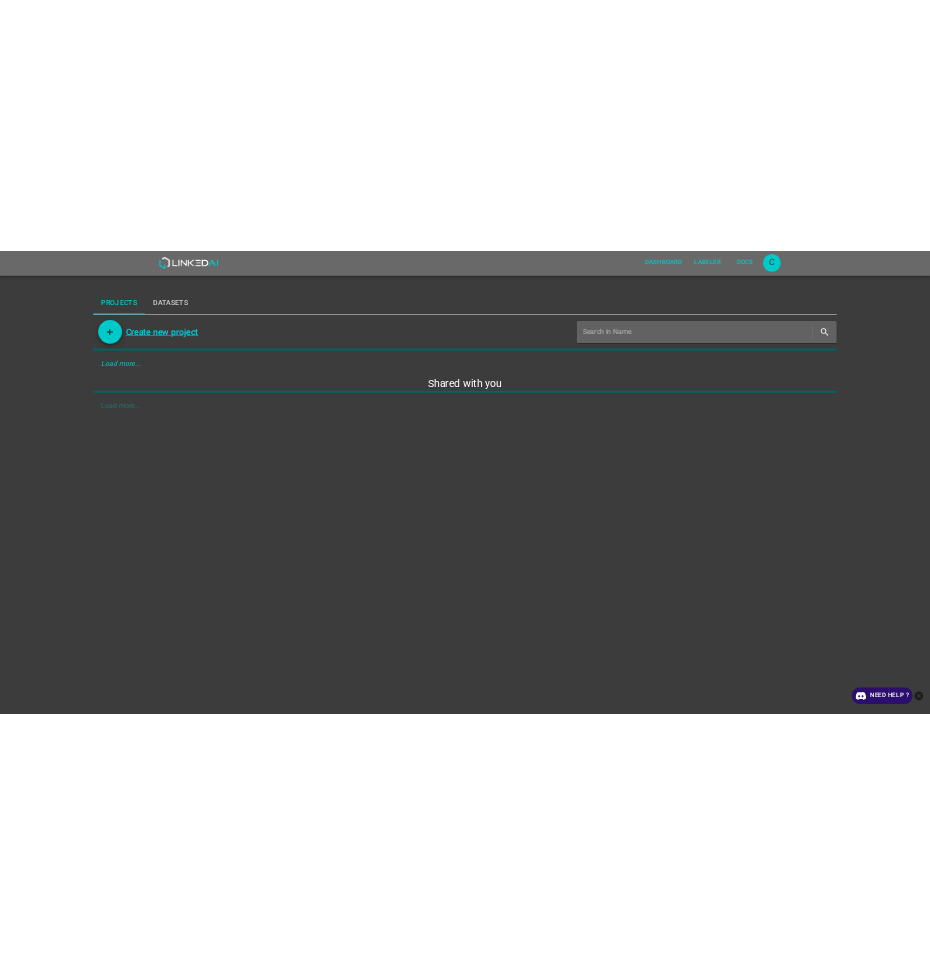 scroll, scrollTop: 0, scrollLeft: 0, axis: both 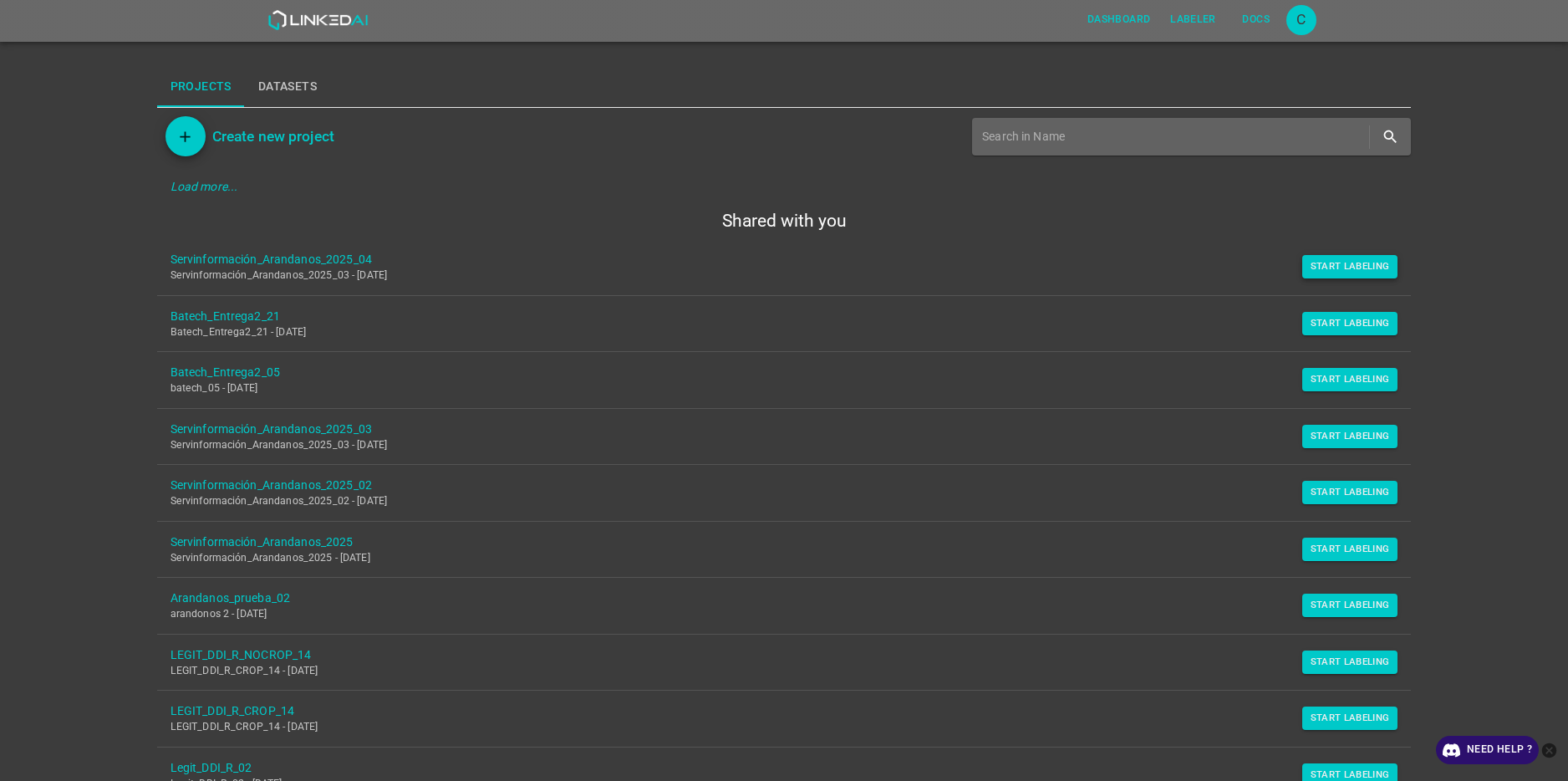 click on "Start Labeling" at bounding box center [1350, 267] 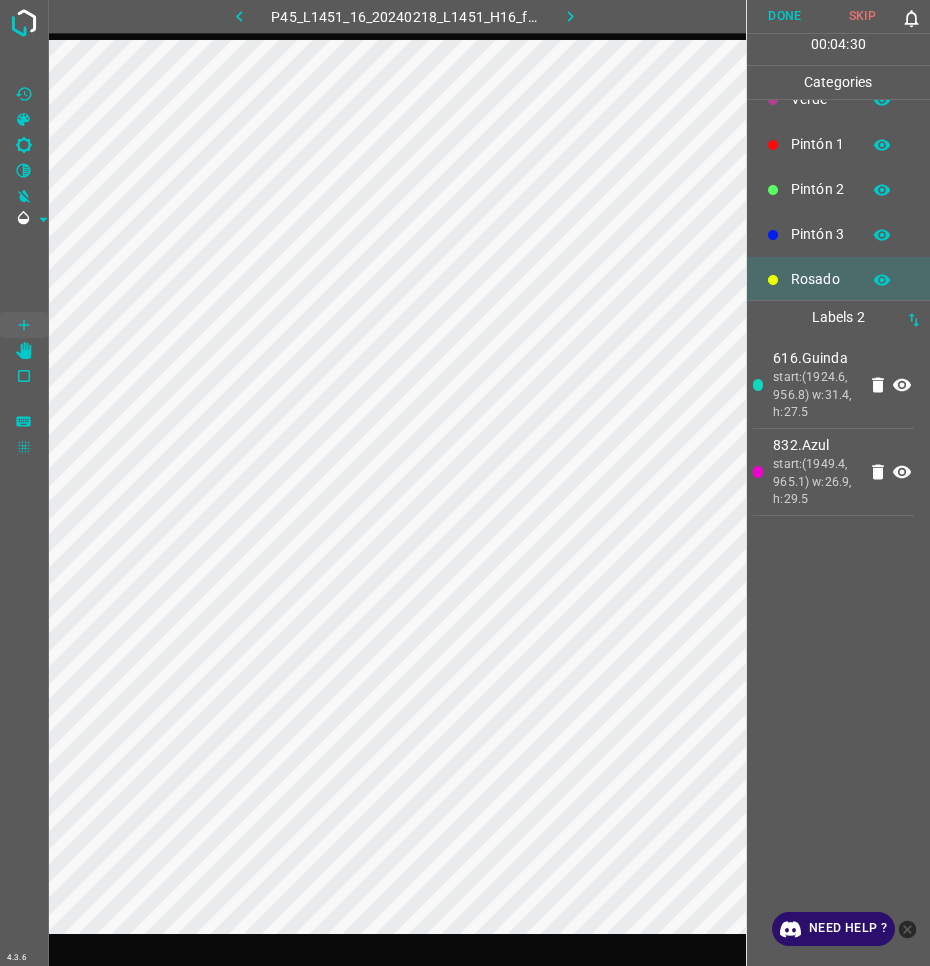 scroll, scrollTop: 176, scrollLeft: 0, axis: vertical 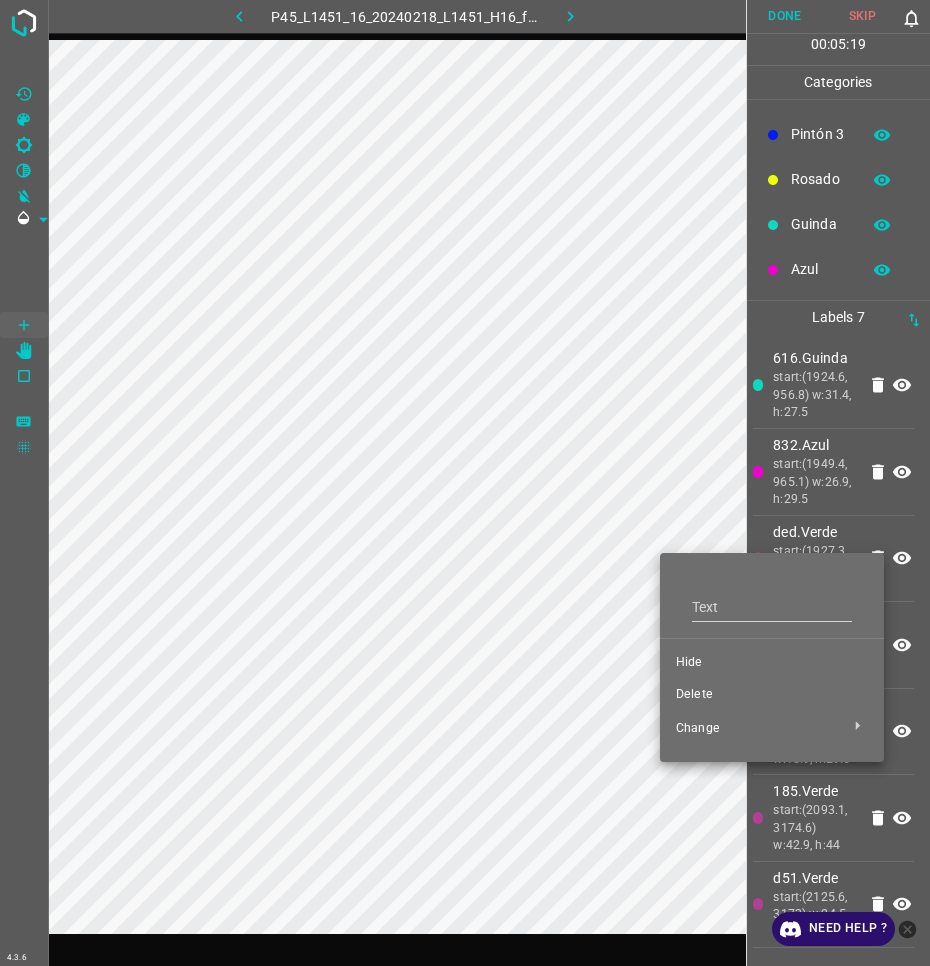 click on "Hide" at bounding box center [772, 663] 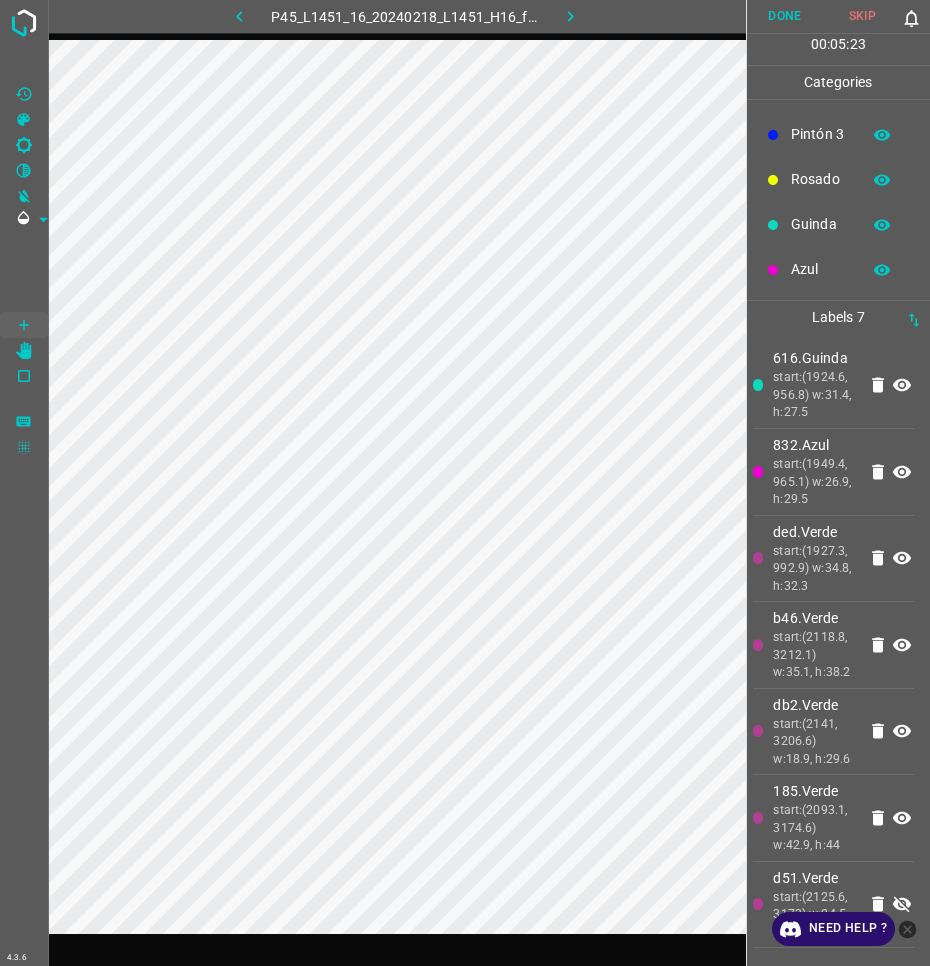 scroll, scrollTop: 200, scrollLeft: 0, axis: vertical 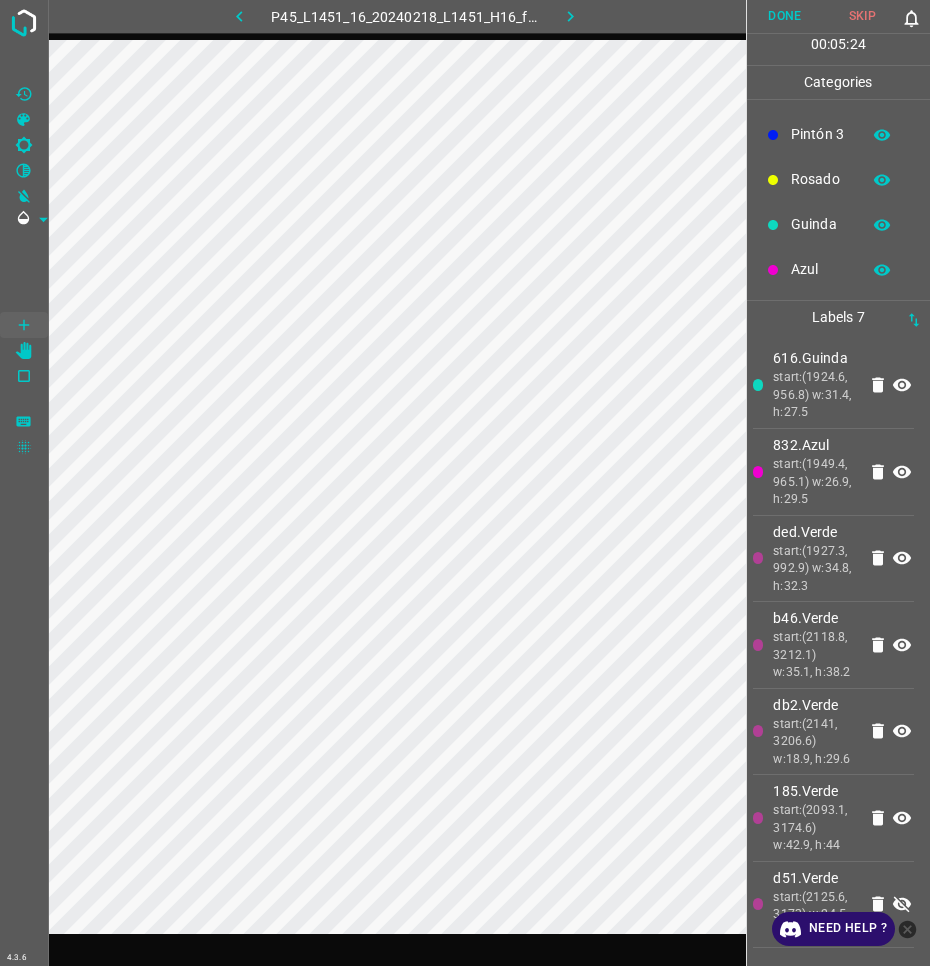 click 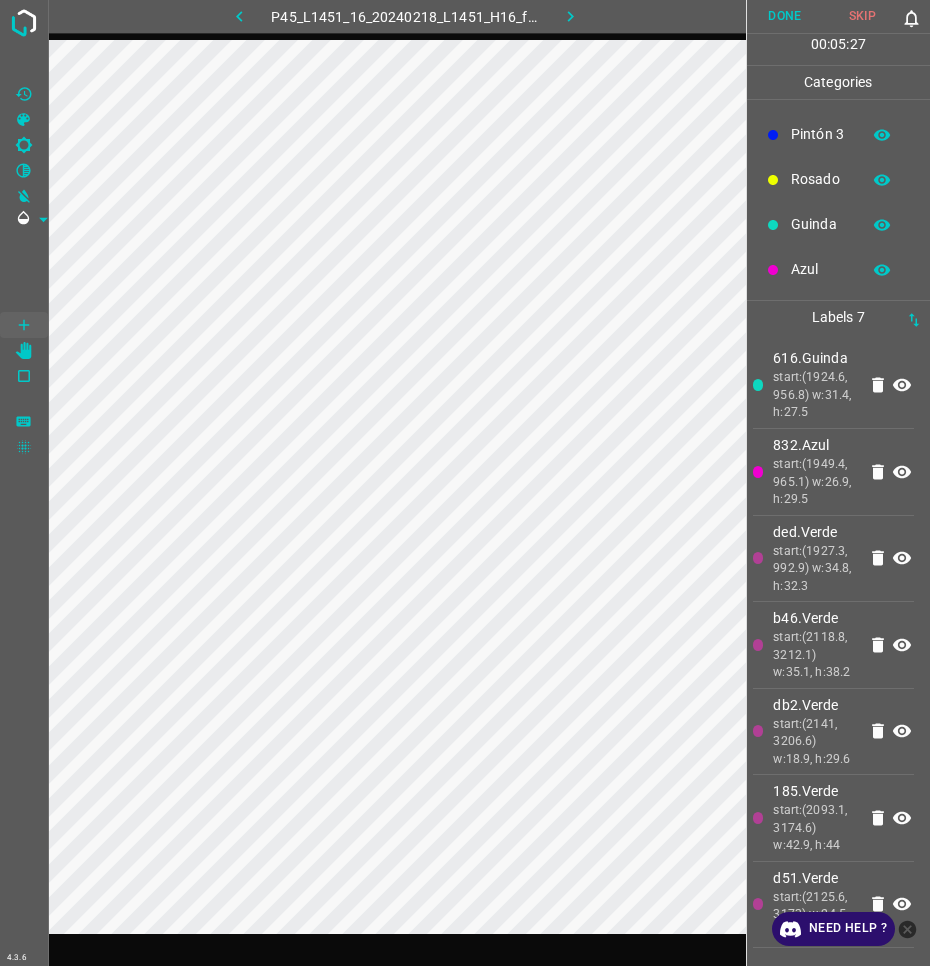 click 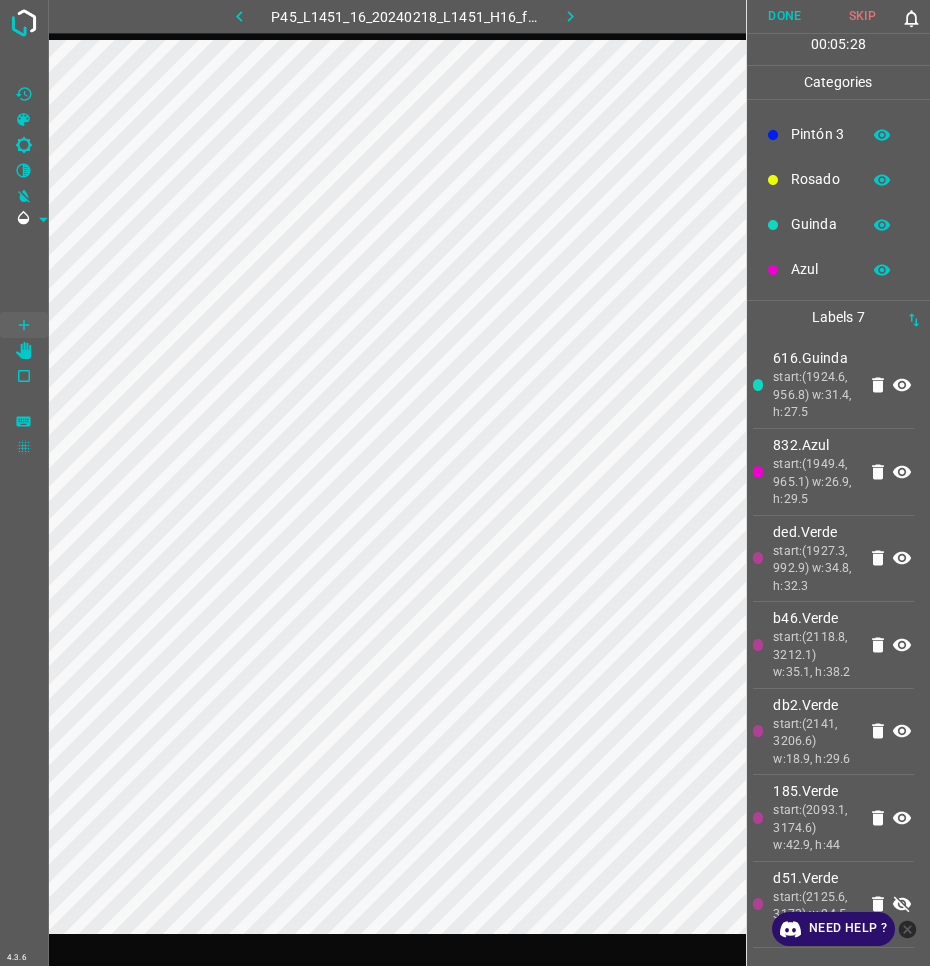 click 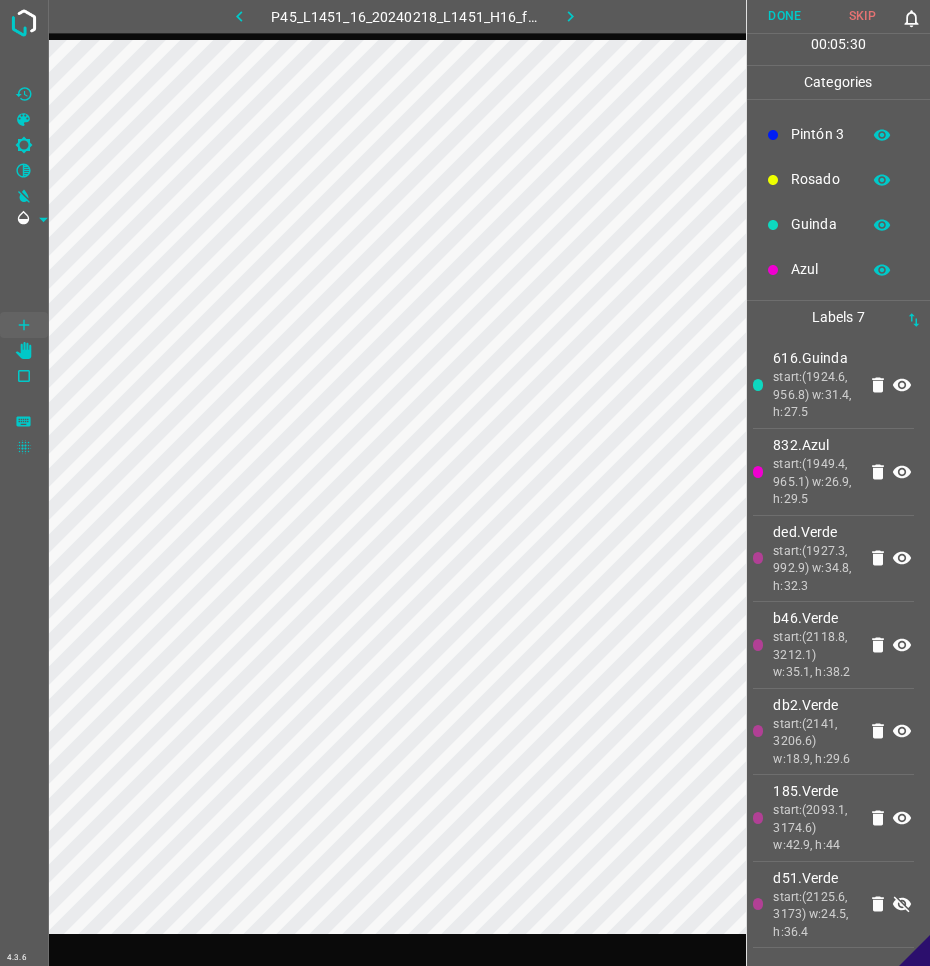 click 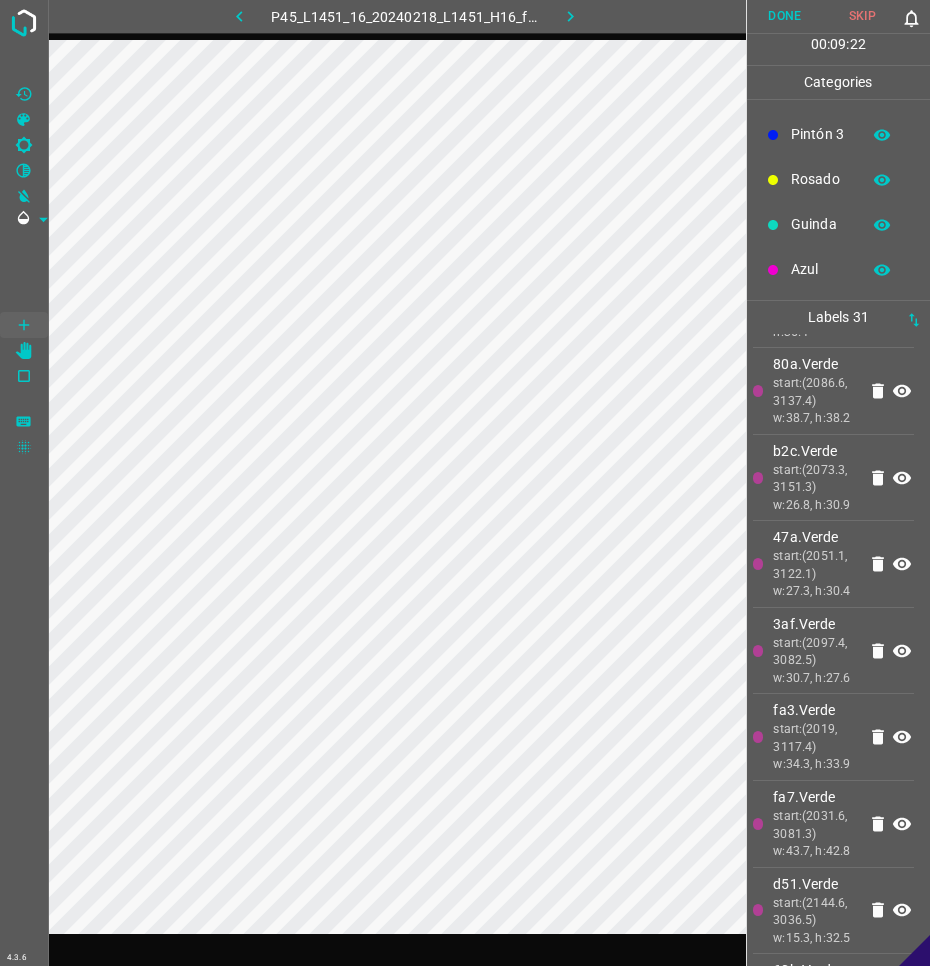 scroll, scrollTop: 3878, scrollLeft: 0, axis: vertical 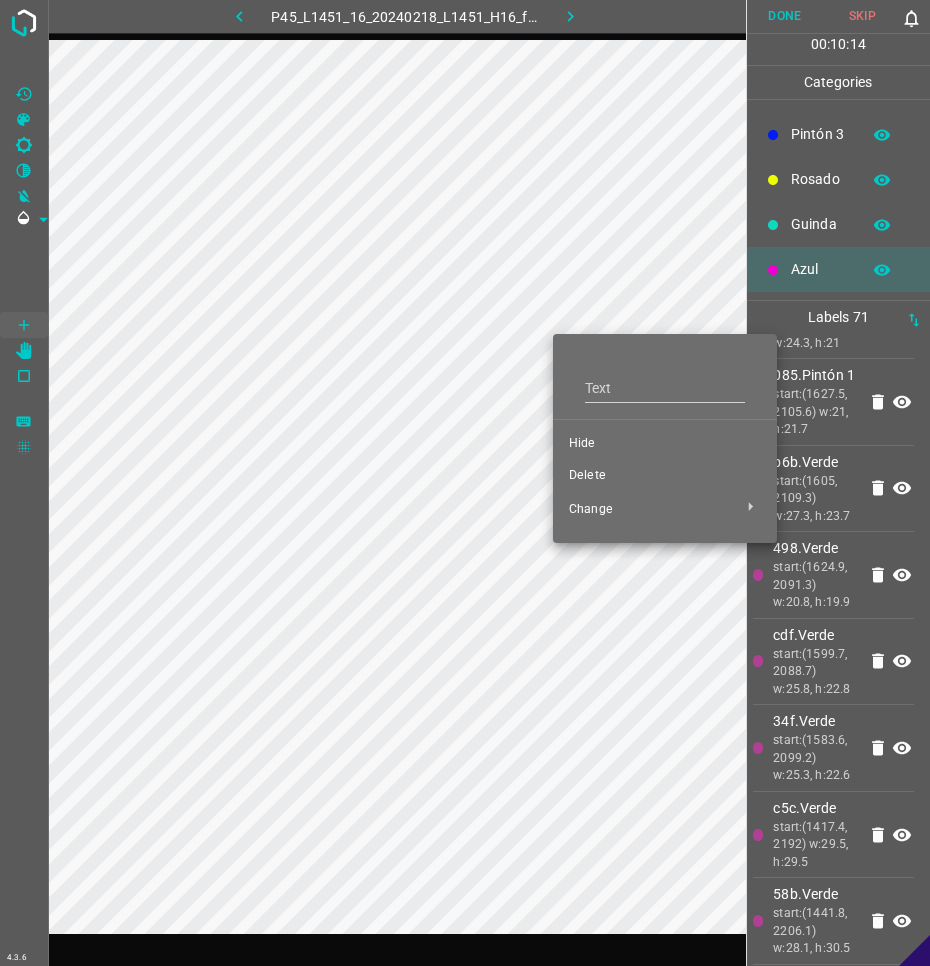 click on "Hide" at bounding box center (665, 444) 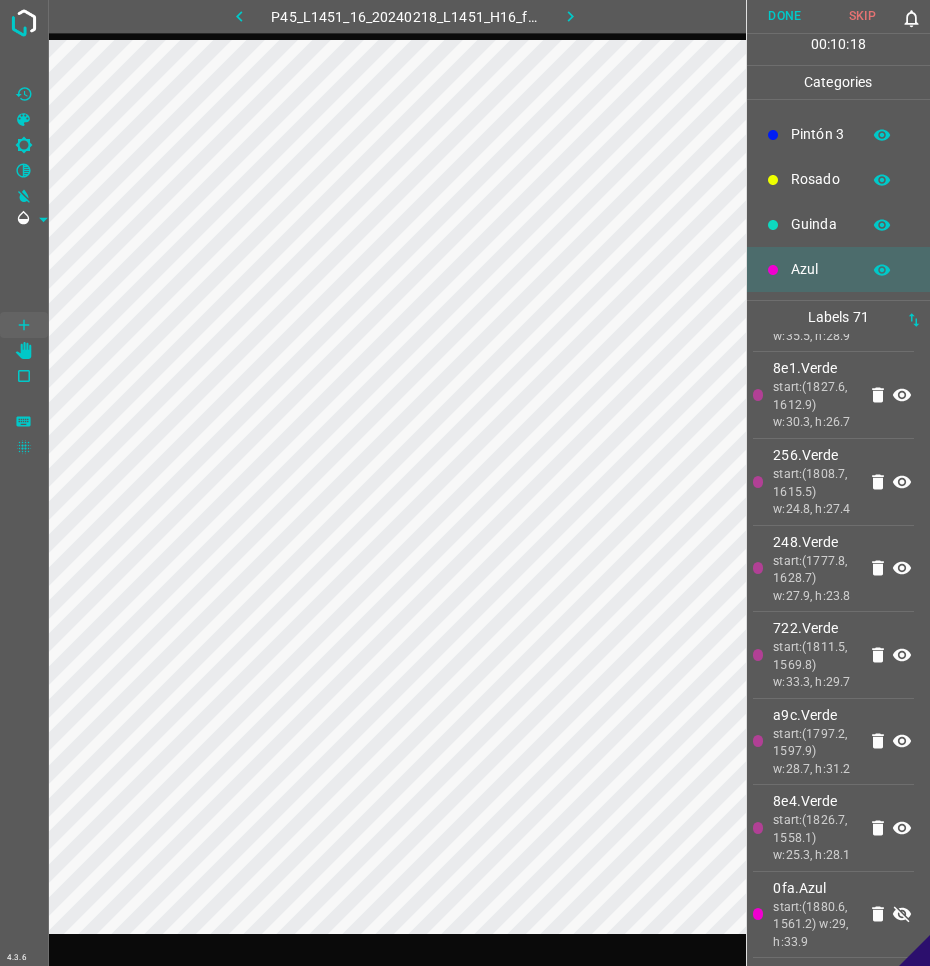 scroll, scrollTop: 7596, scrollLeft: 0, axis: vertical 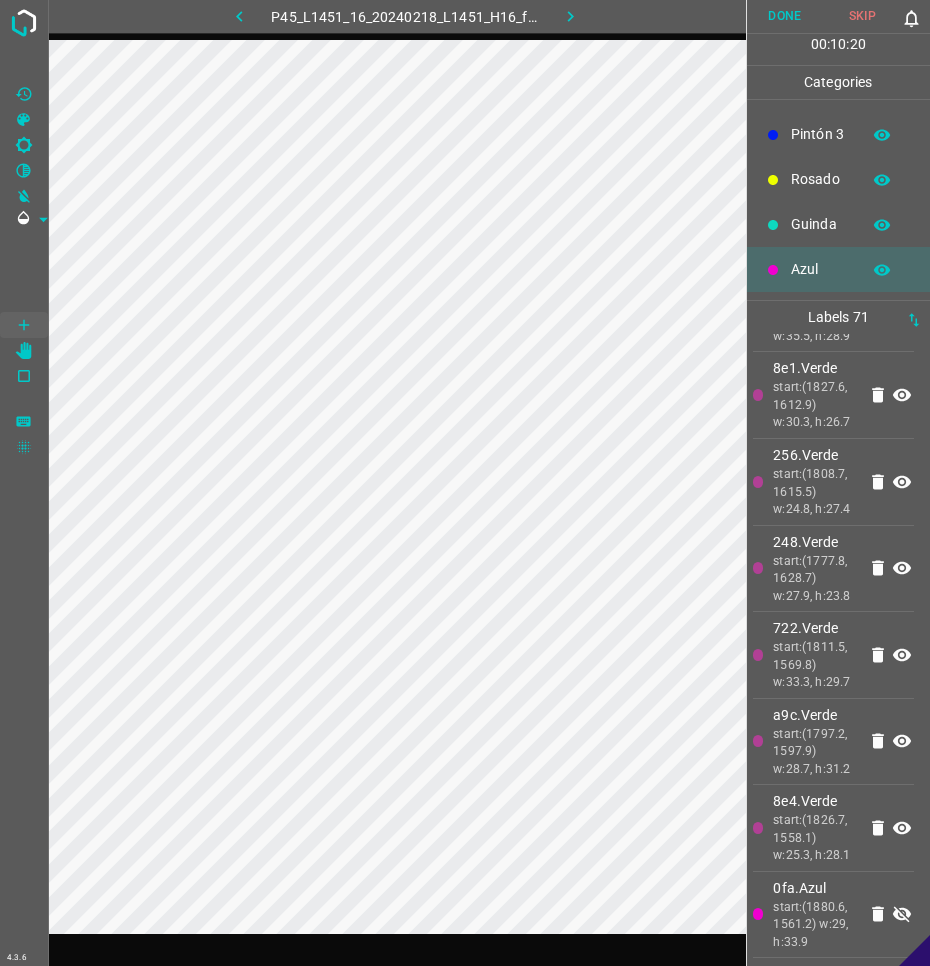 click 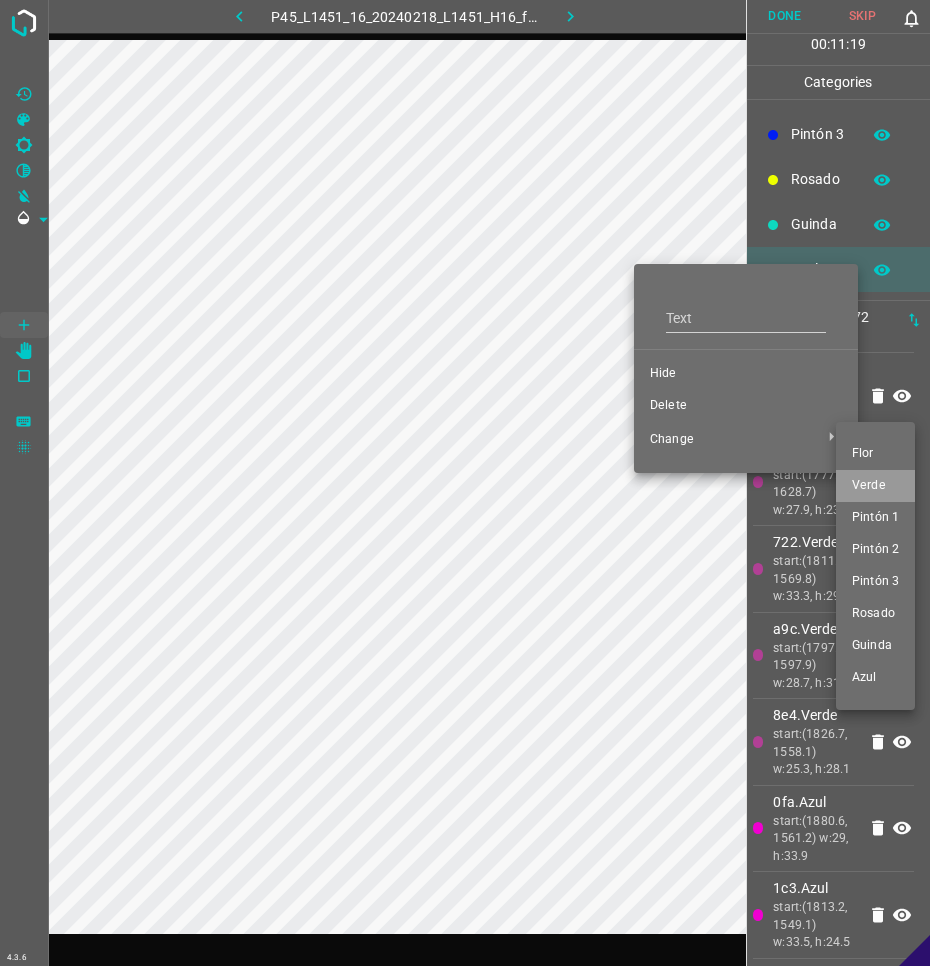 click on "Verde" at bounding box center (875, 486) 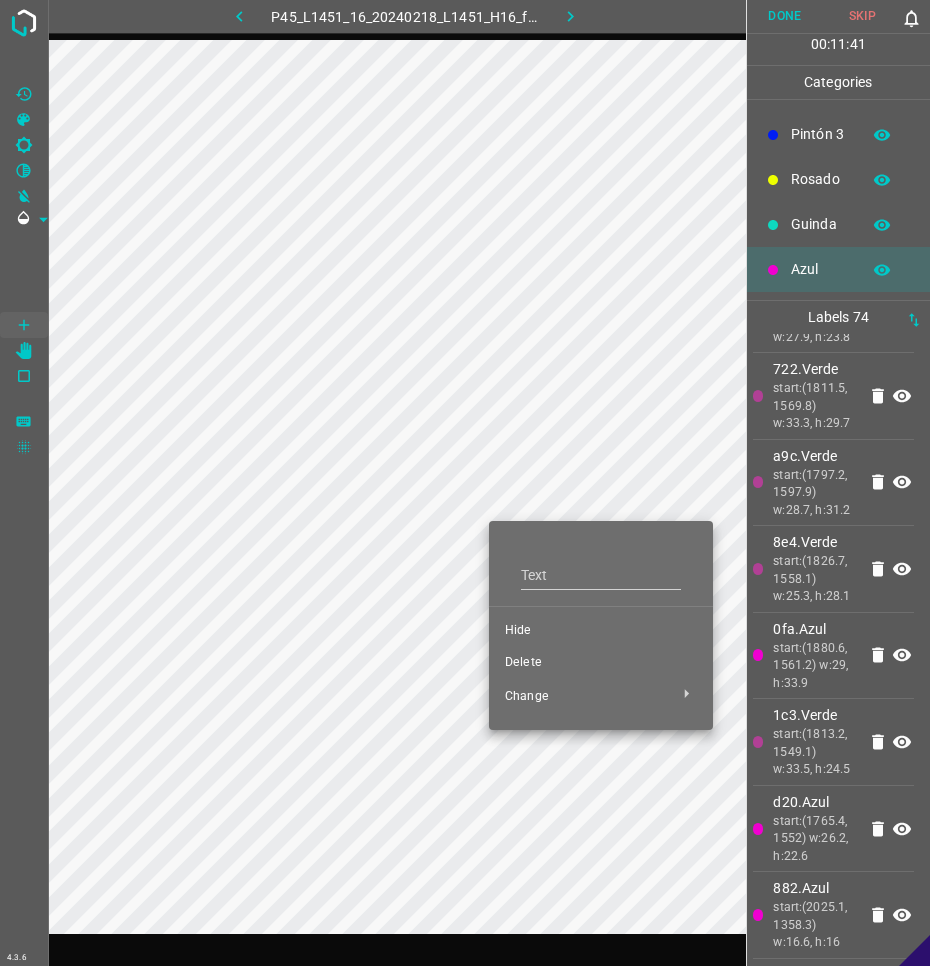 click on "Delete" at bounding box center (601, 663) 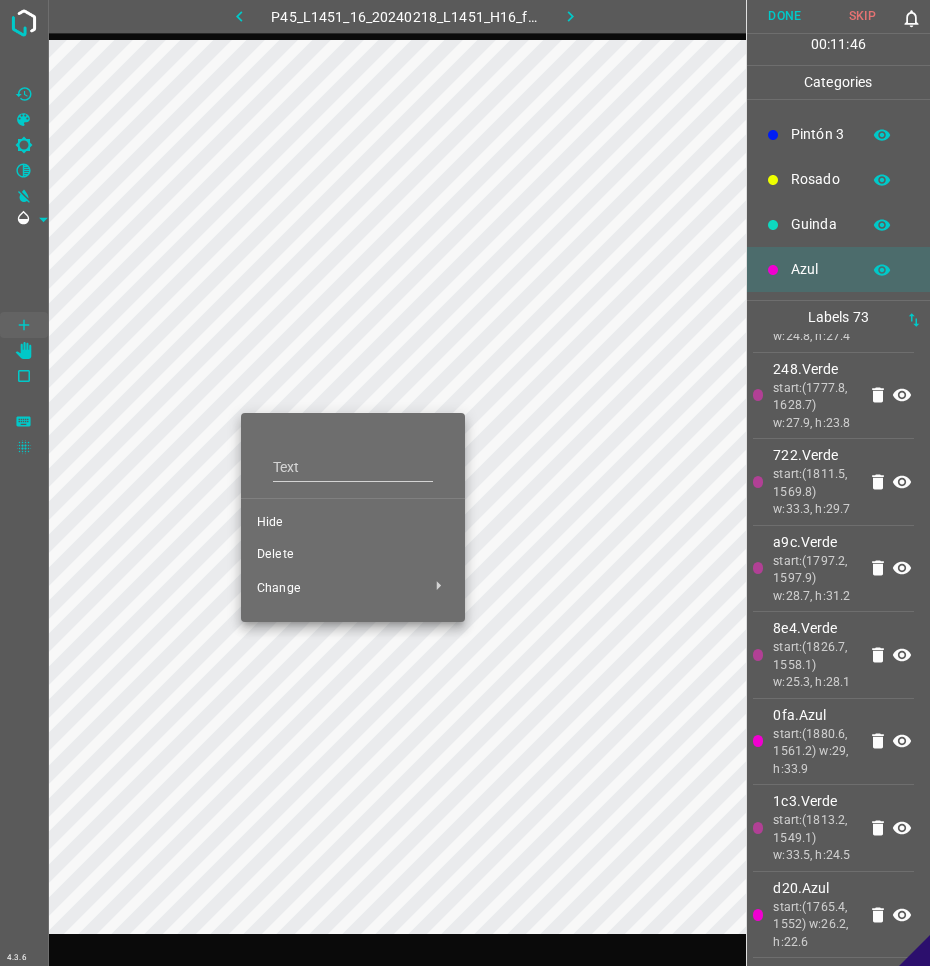 click on "Delete" at bounding box center (353, 555) 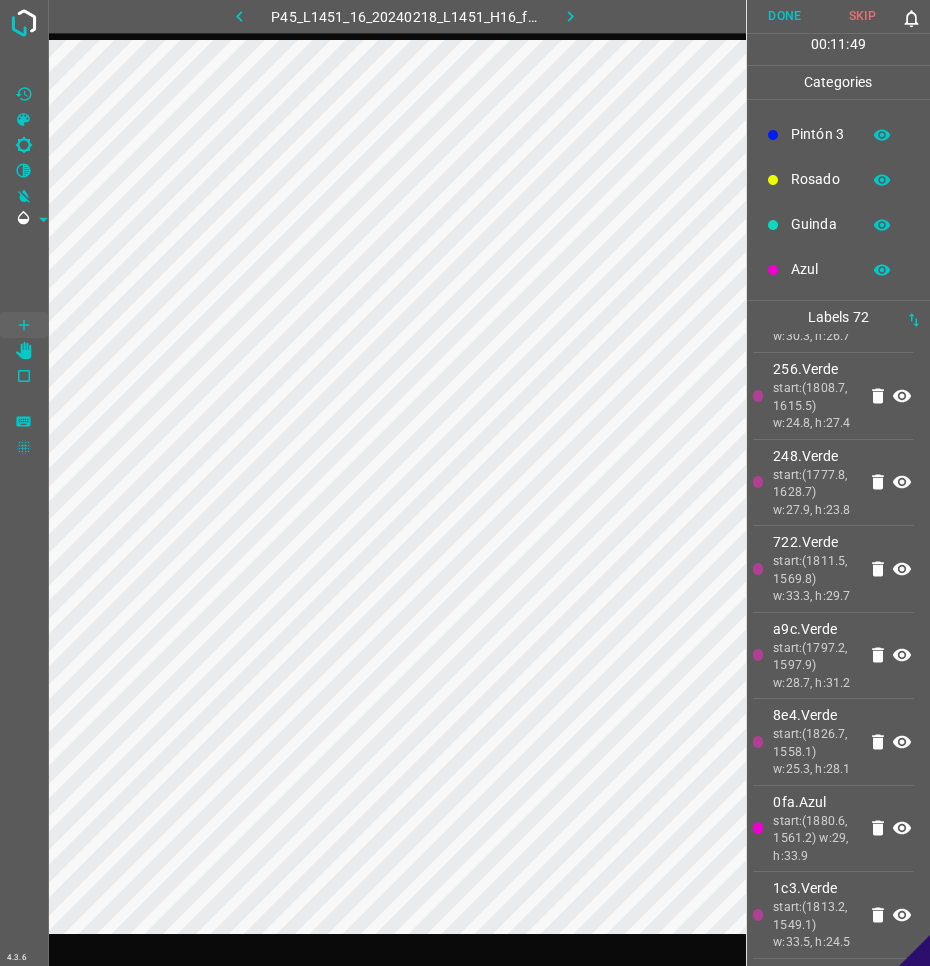 scroll, scrollTop: 7717, scrollLeft: 0, axis: vertical 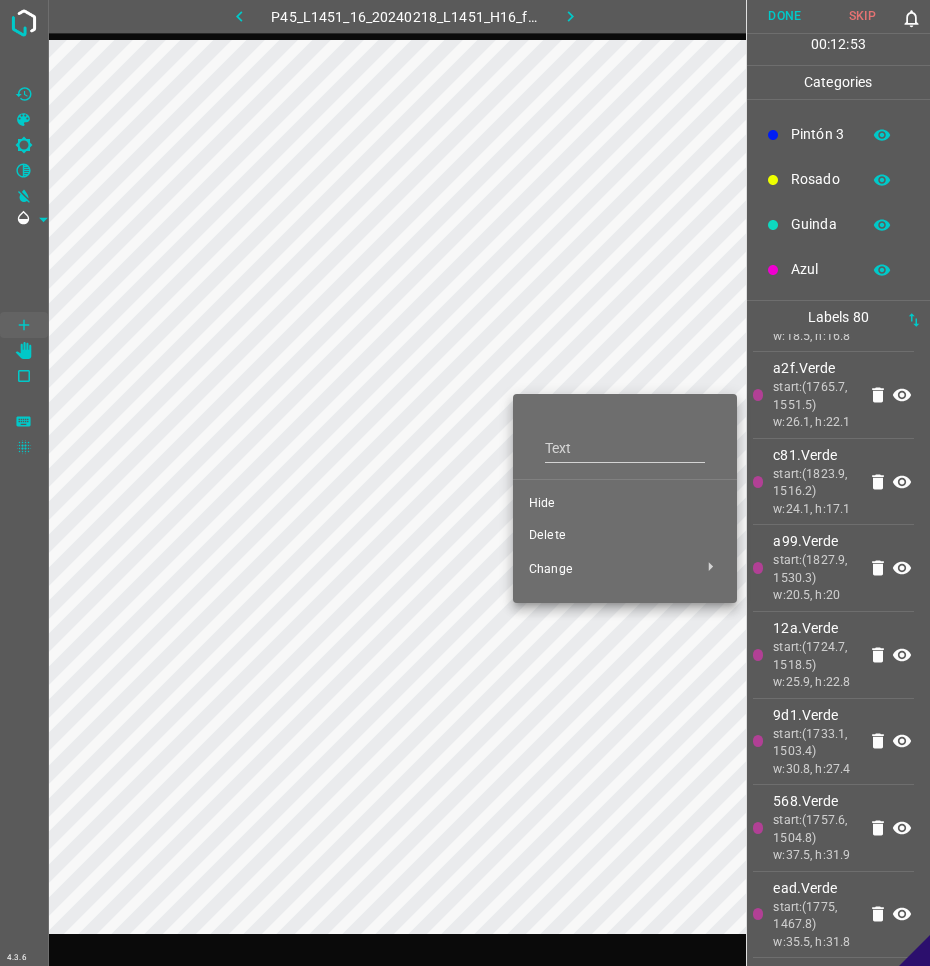click on "Hide" at bounding box center [625, 504] 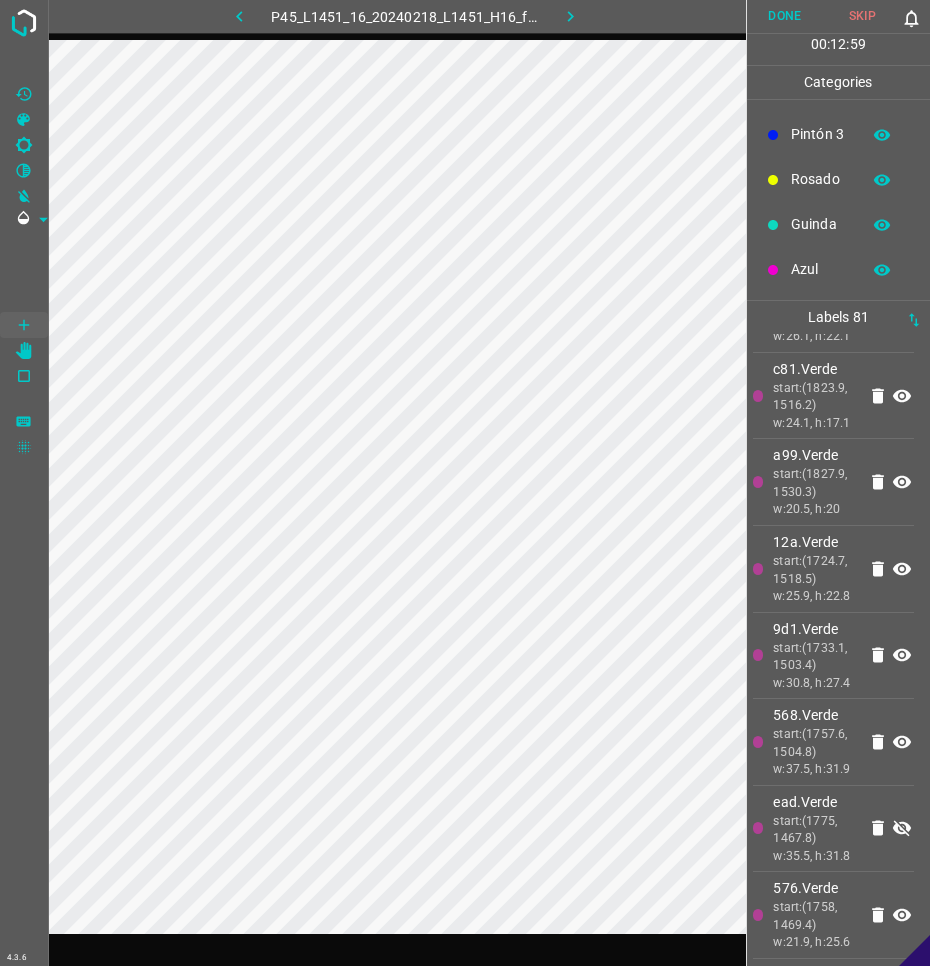 scroll, scrollTop: 8759, scrollLeft: 0, axis: vertical 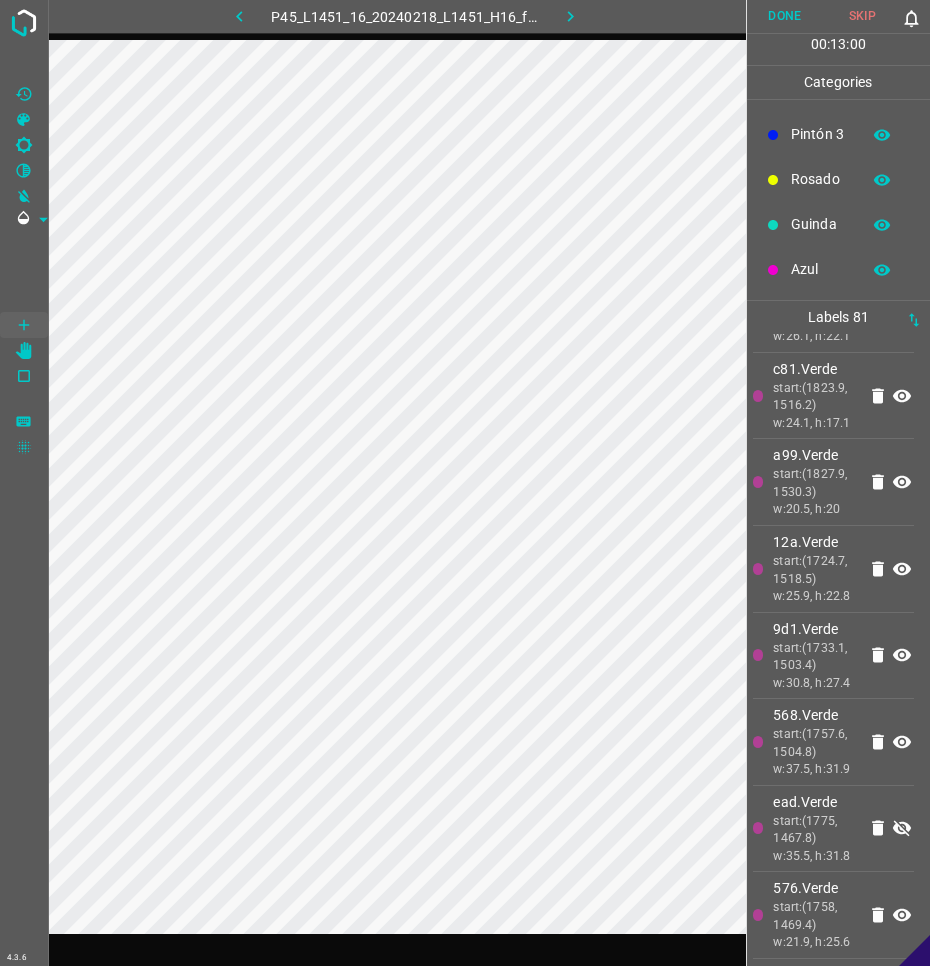 click 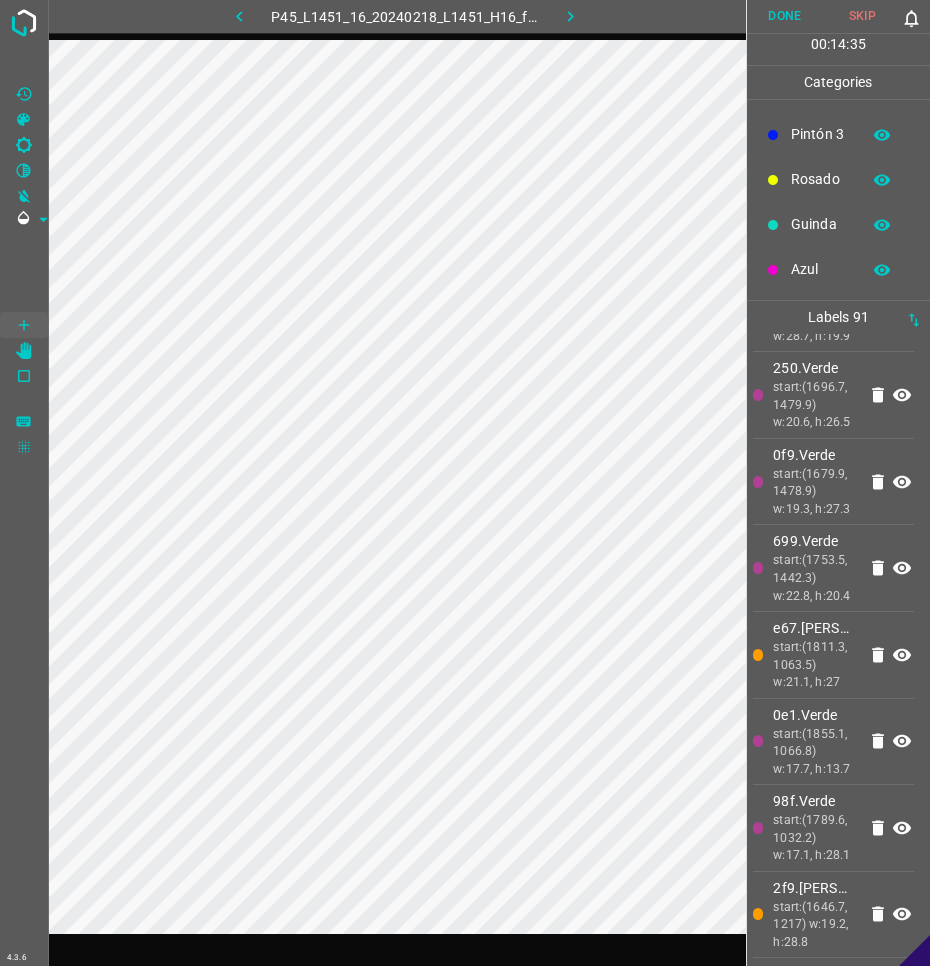 scroll, scrollTop: 9940, scrollLeft: 0, axis: vertical 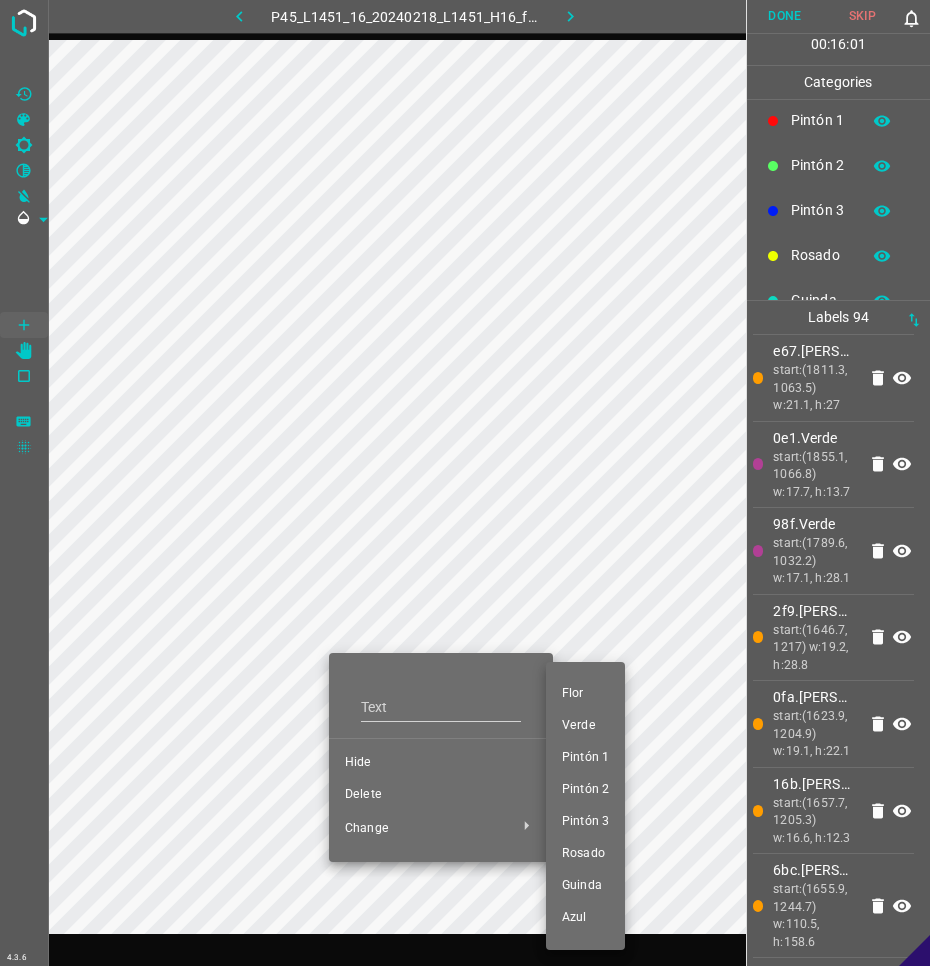 click at bounding box center [465, 483] 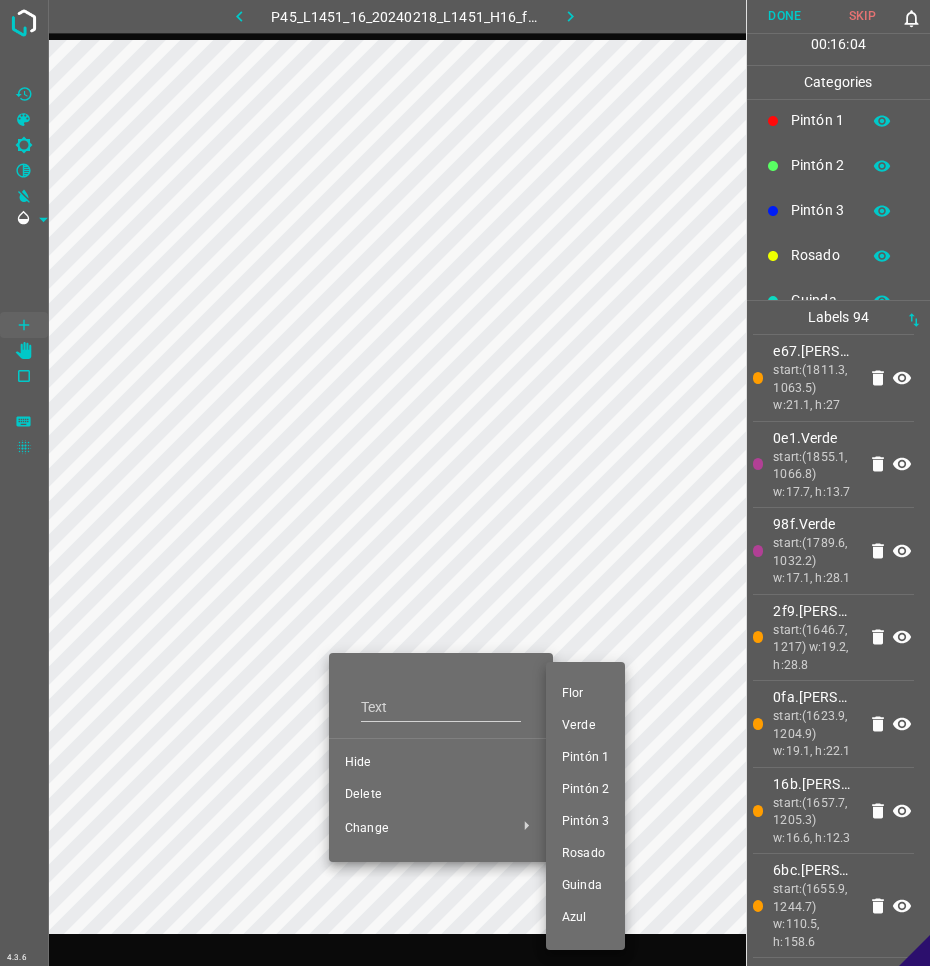 click at bounding box center (465, 483) 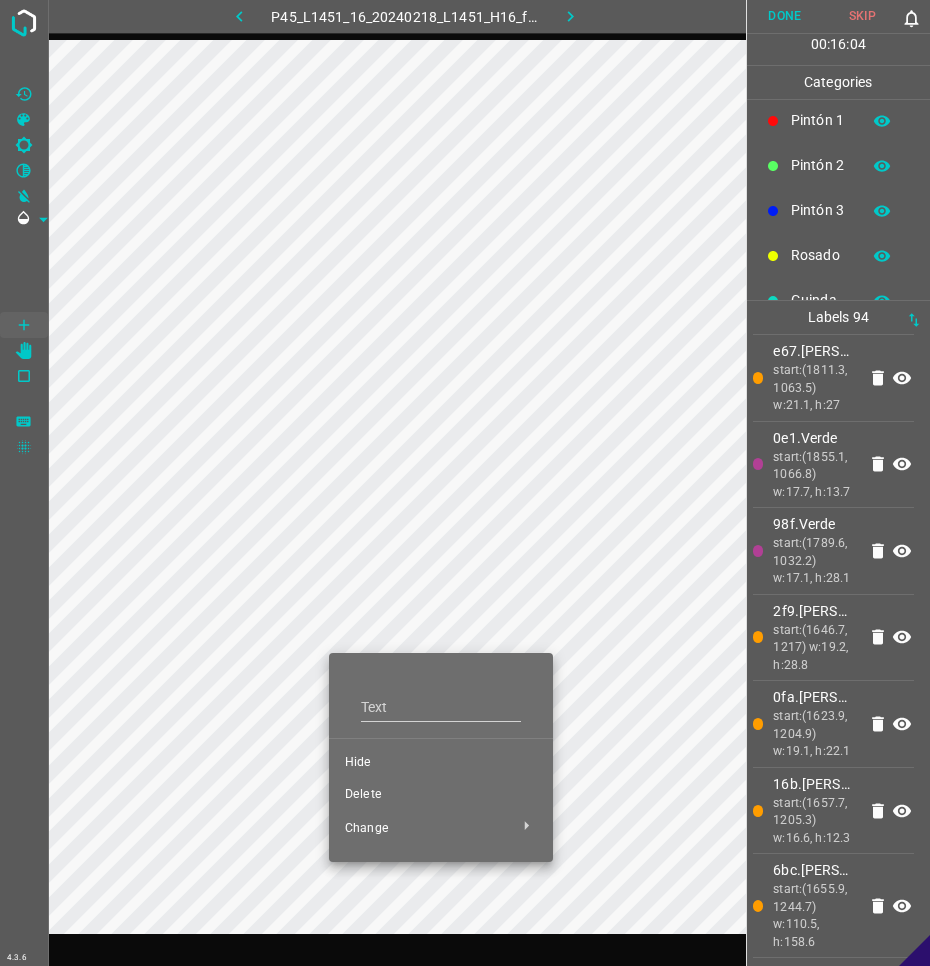 click on "Delete" at bounding box center (441, 795) 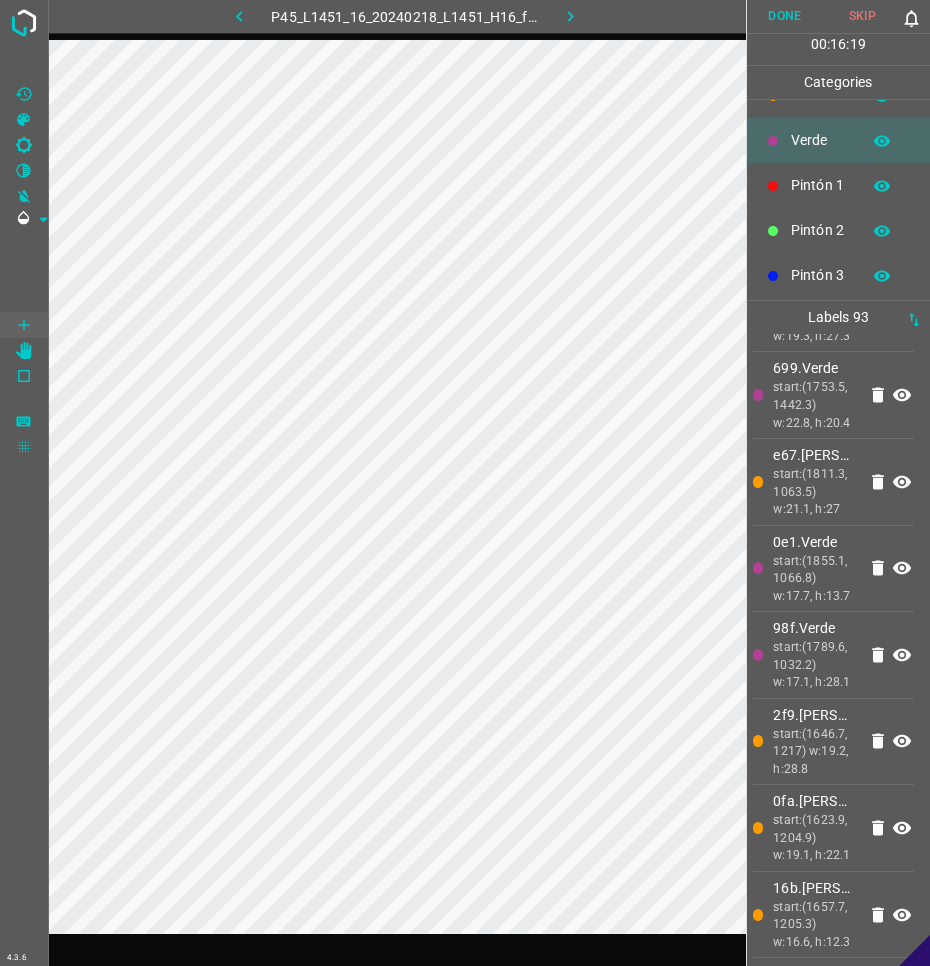 scroll, scrollTop: 0, scrollLeft: 0, axis: both 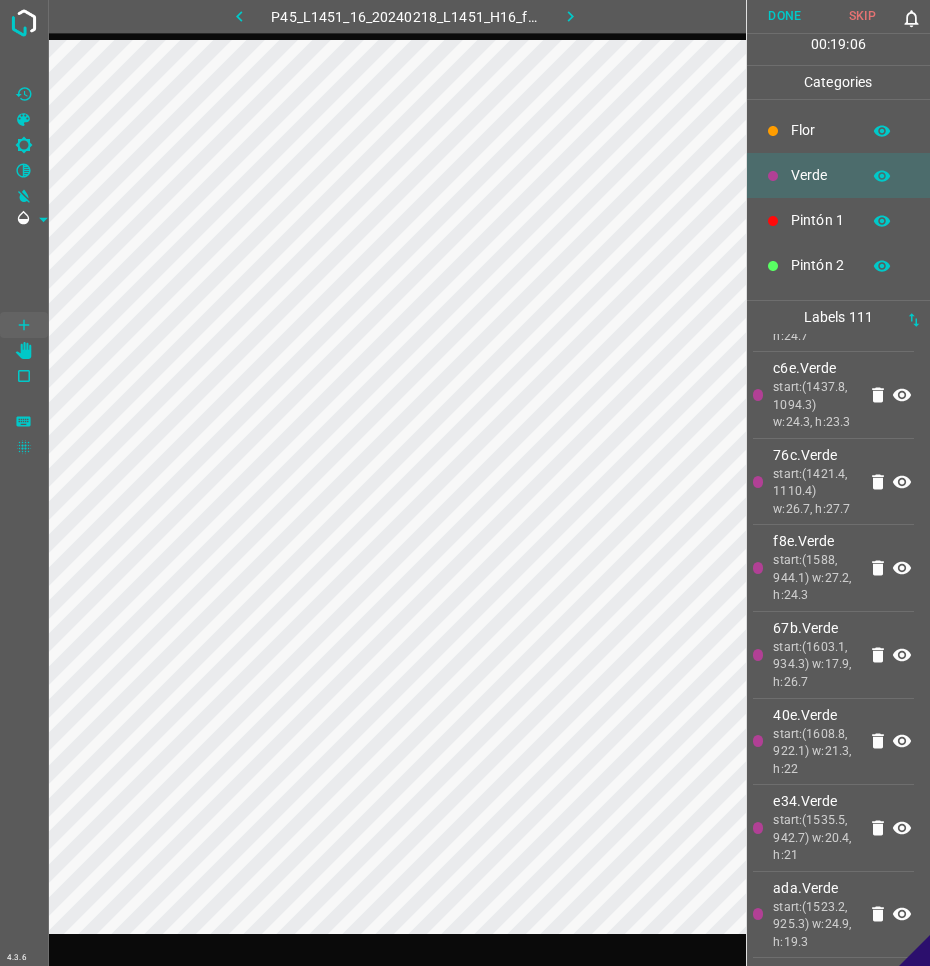 click on "P45_L1451_16_20240218_L1451_H16_frame_00052_49841.jpg" at bounding box center (405, 16) 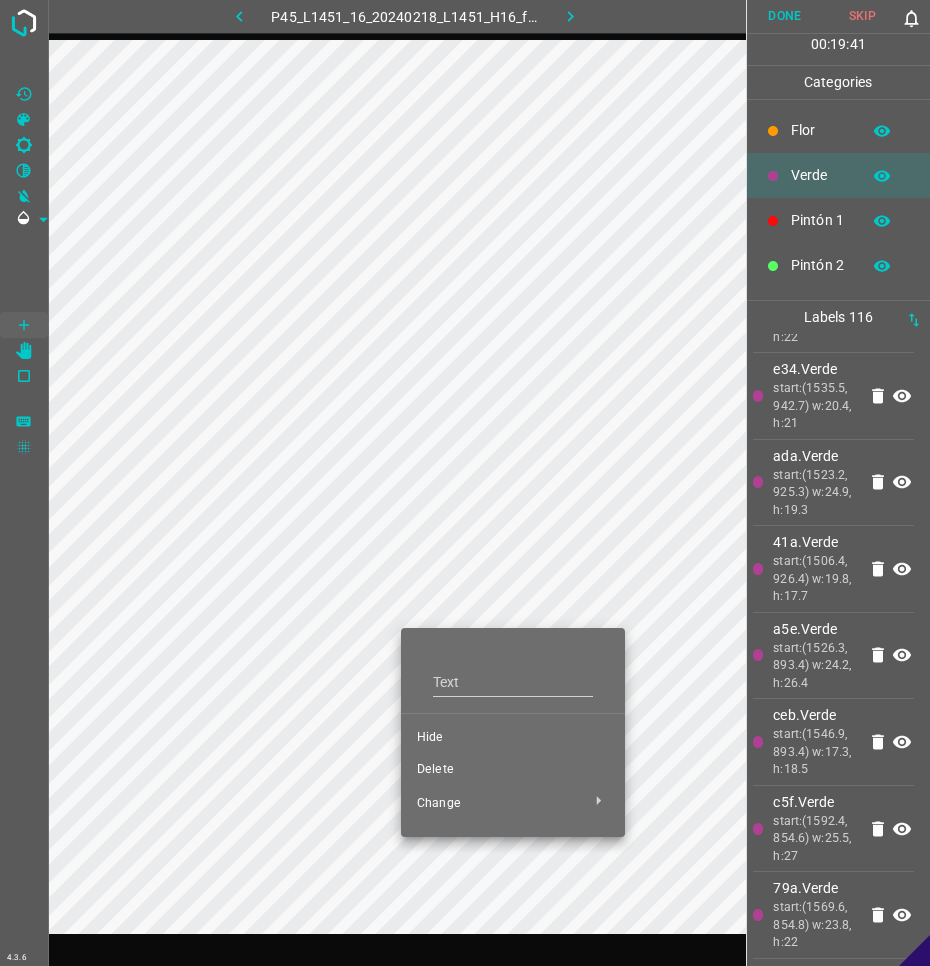 click on "Hide" at bounding box center (513, 738) 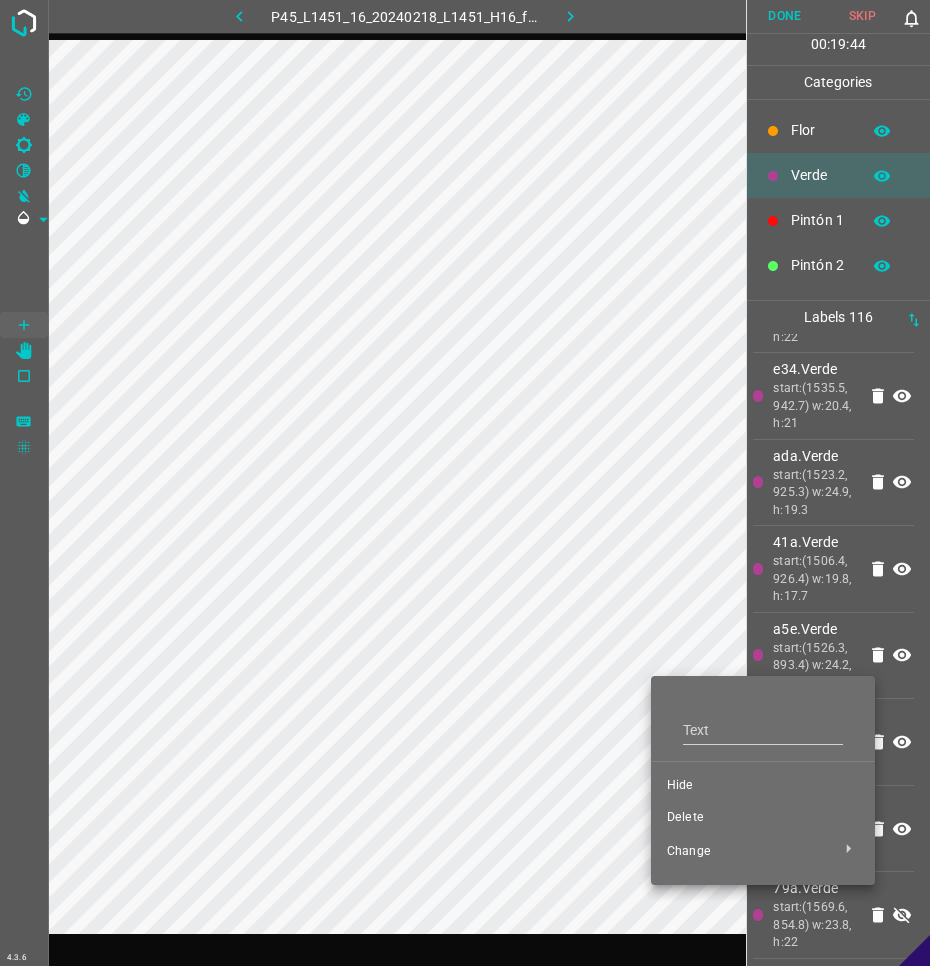click on "Hide" at bounding box center (763, 786) 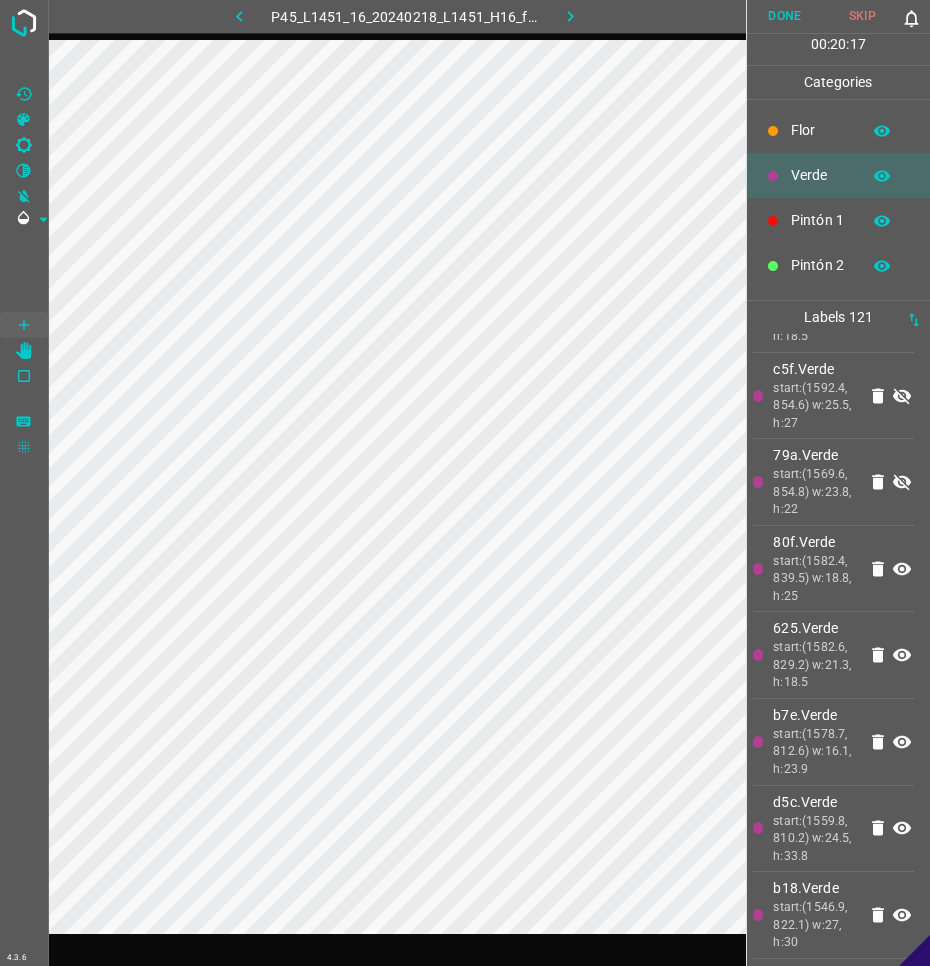 scroll, scrollTop: 13240, scrollLeft: 0, axis: vertical 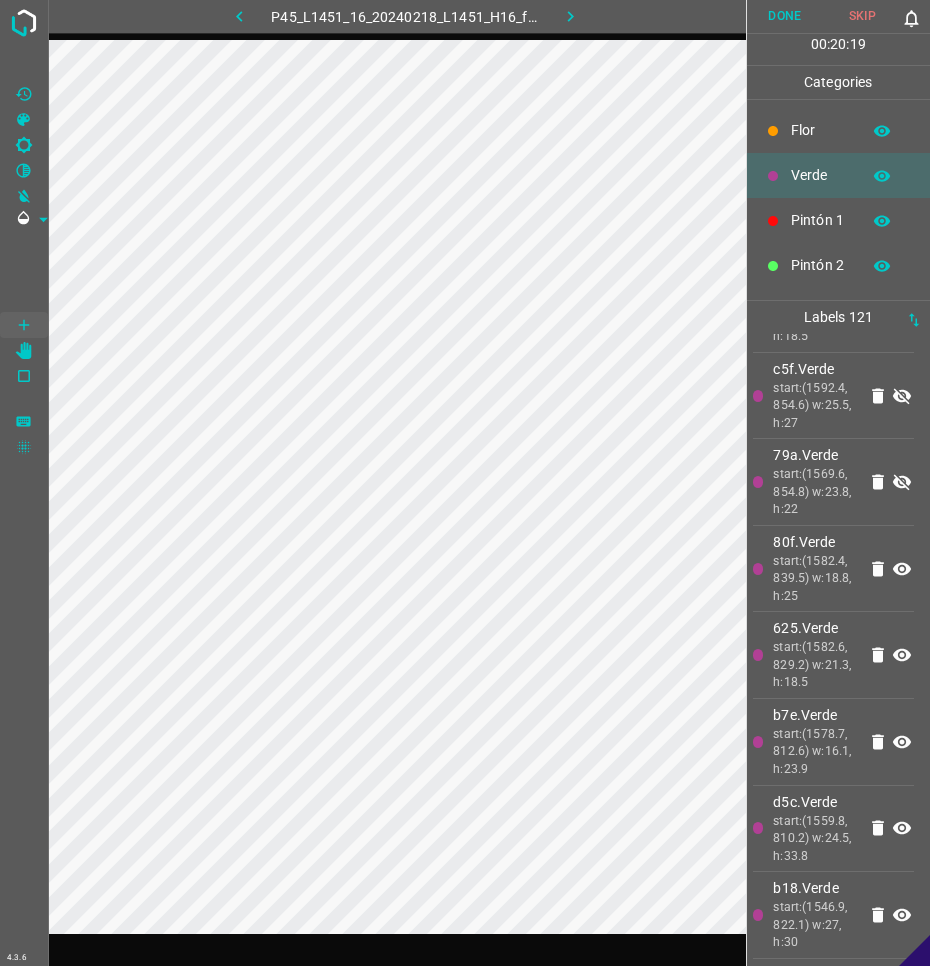 click 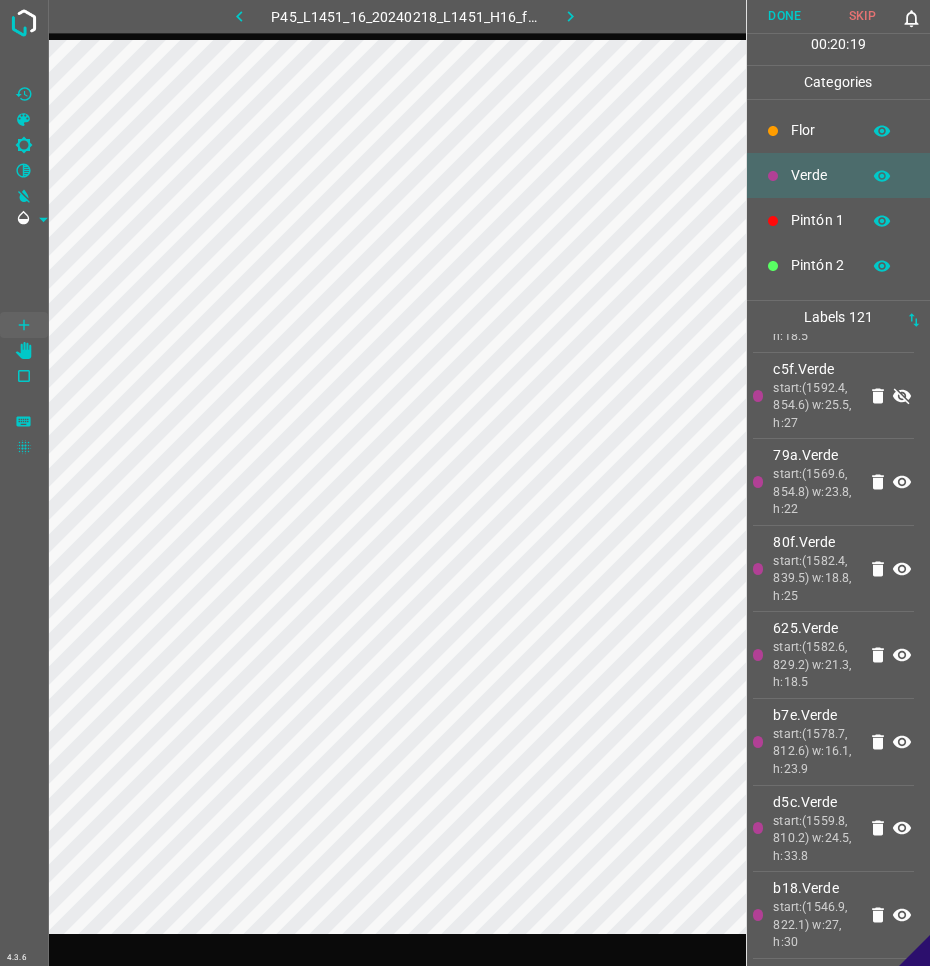 click 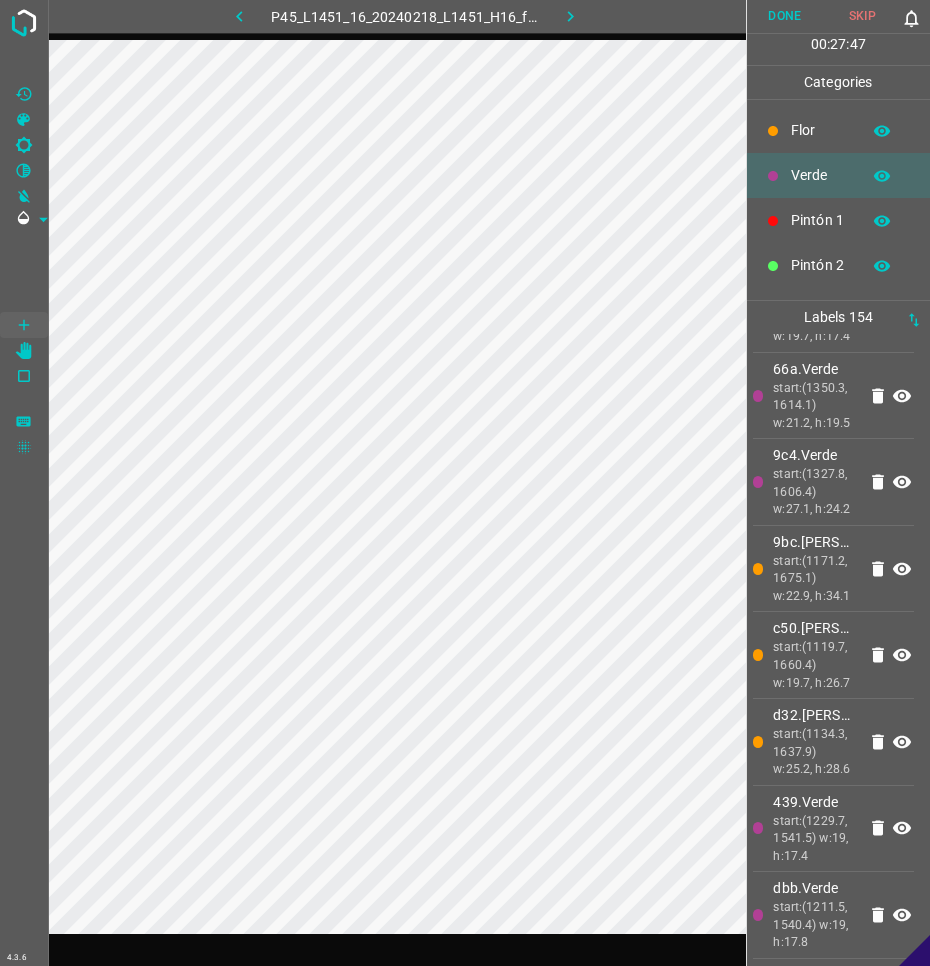 click at bounding box center (709, 16) 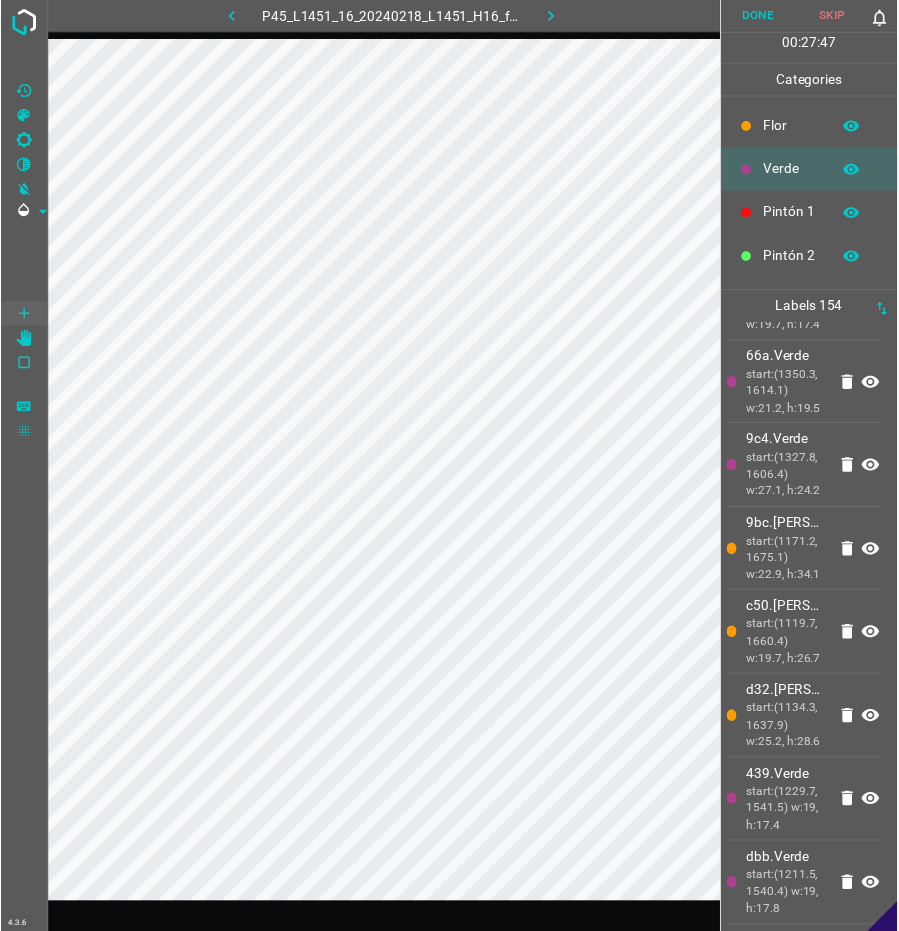 scroll, scrollTop: 20485, scrollLeft: 0, axis: vertical 